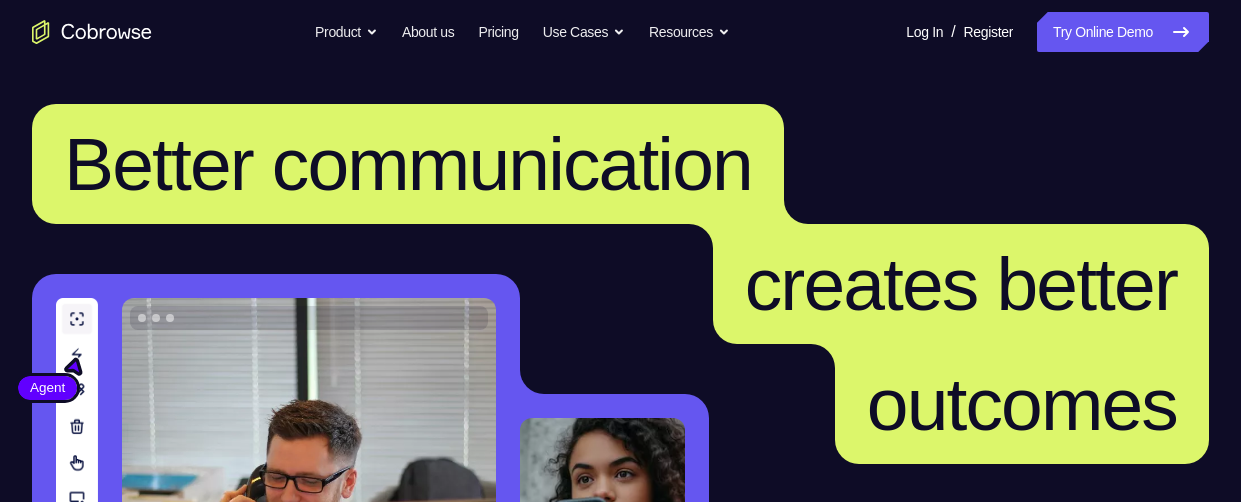 click on "Go back         Powerful,  Flexible  and  Trustworthy.   Avoid all extra friction for both Agents and Customers.        Product Overview                          Feature Spotlights          Mobile Co-browse                     Private by Default                     Universal Co-browsing                     Self-Hosted Deployments                     Explore All                        Integrations        Salesforce                   Talkdesk                   Zendesk                   Intercom                     Explore All                       Product                  About us       Pricing                   Go back         Solutions          Remote Support                     Remote Sales                     CX Platforms / CCaaS                          Industries          Telecom                     Financial Services                     Healthcare                     Human Resources                     Retail                     Insurance" at bounding box center [620, 32] 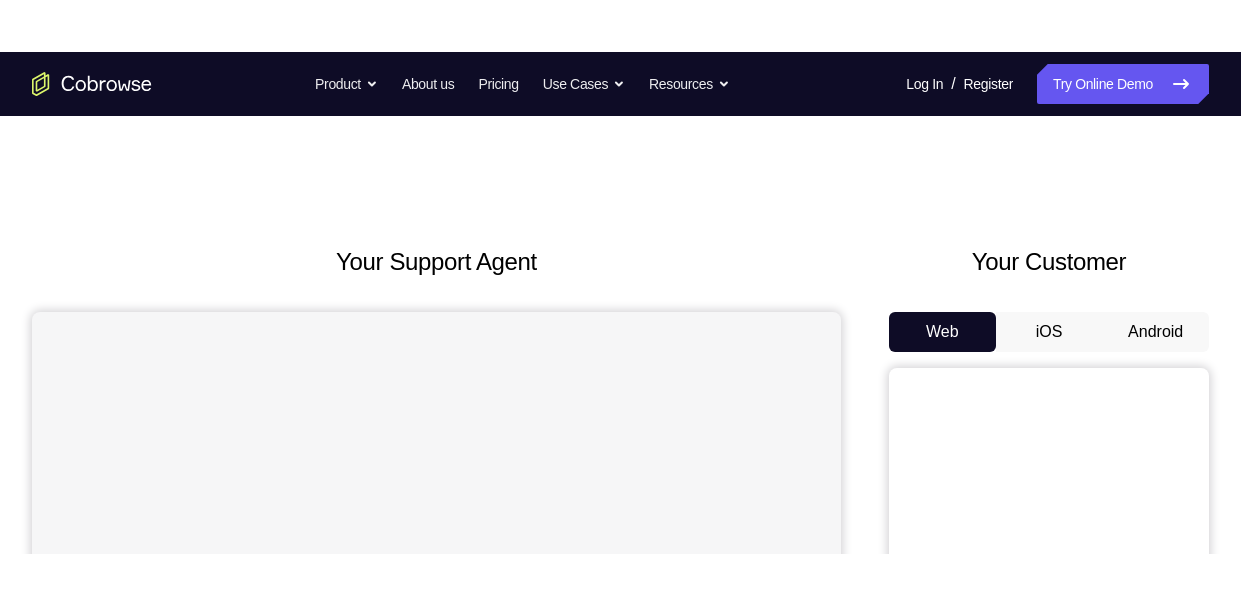 scroll, scrollTop: 0, scrollLeft: 0, axis: both 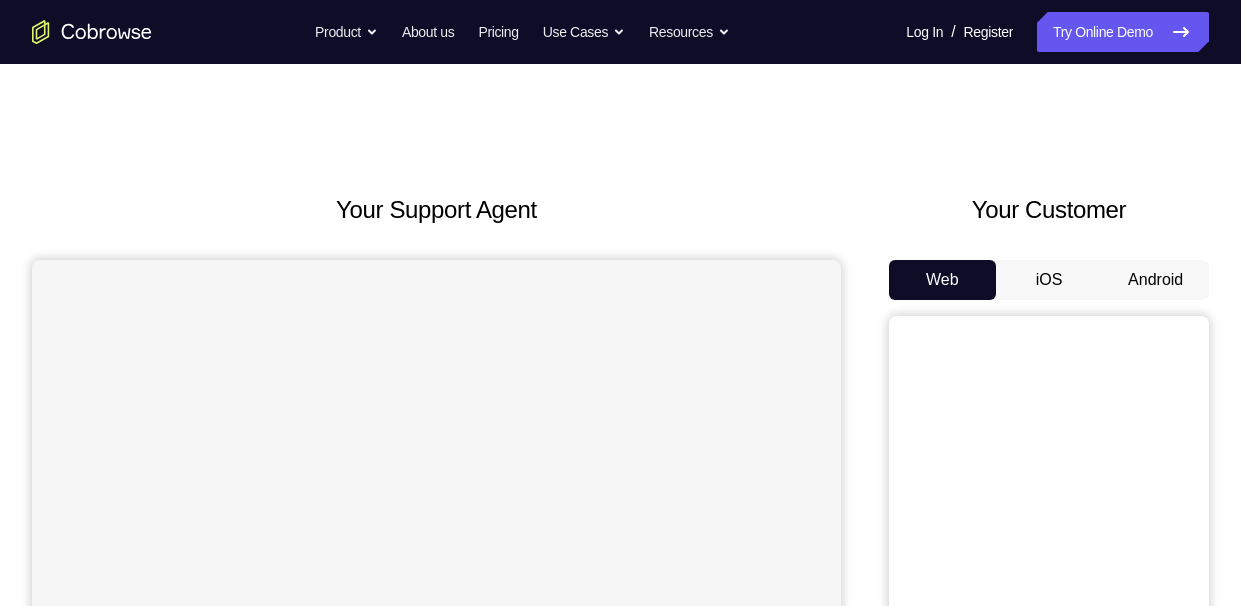 click on "Android" at bounding box center [1155, 280] 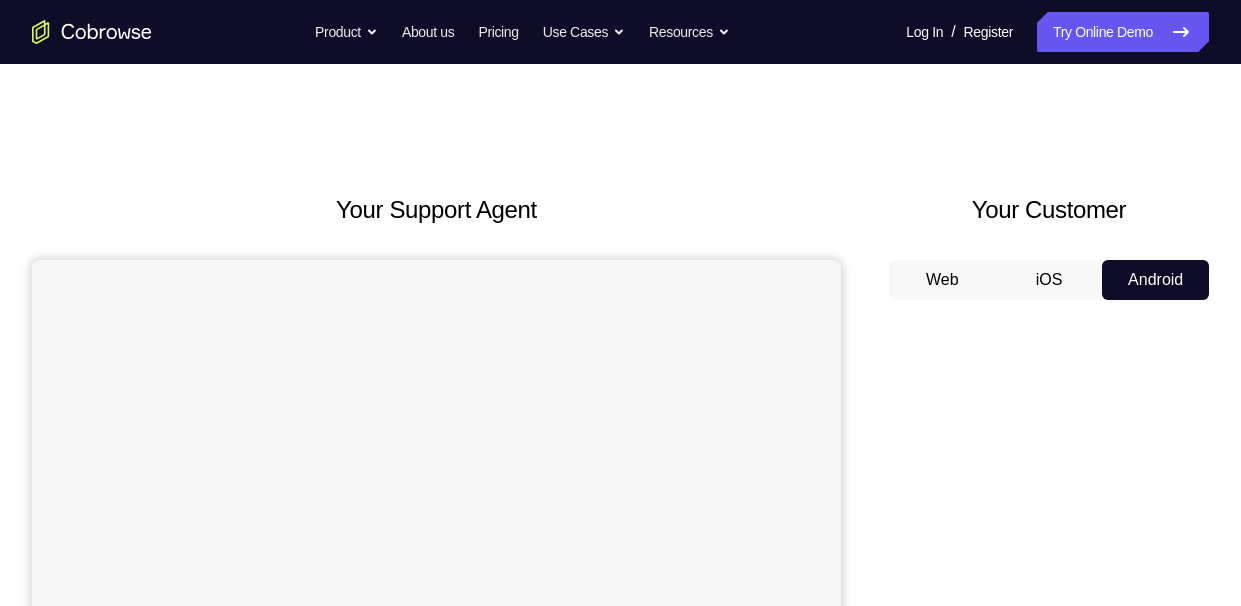 scroll, scrollTop: 0, scrollLeft: 0, axis: both 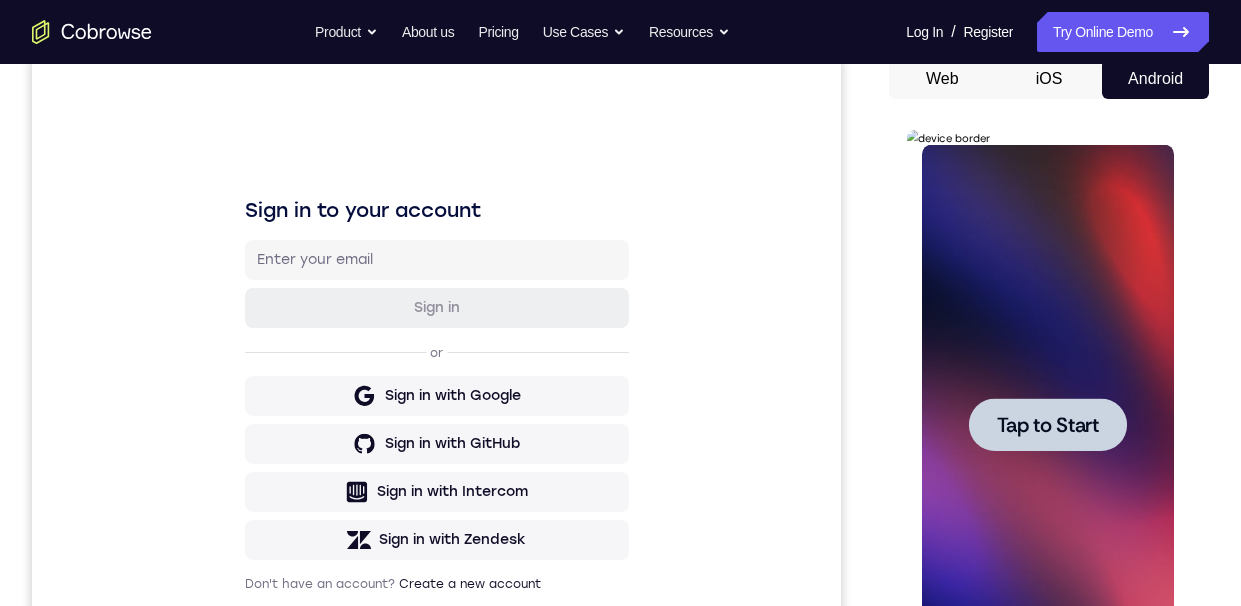 click on "Tap to Start" at bounding box center (1047, 425) 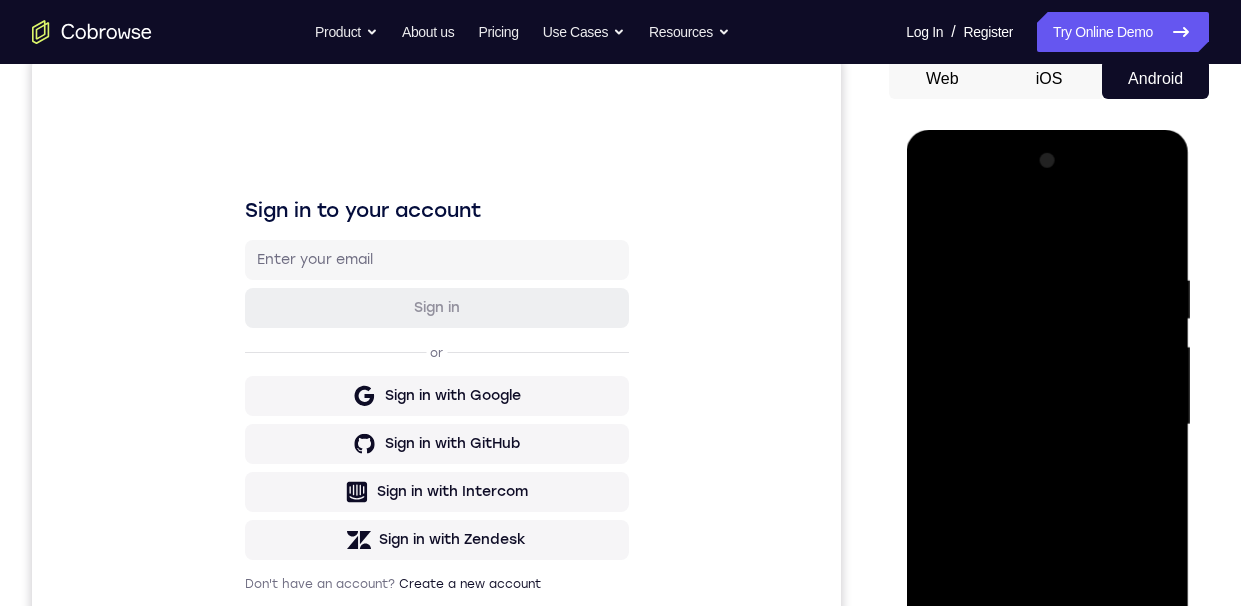 scroll, scrollTop: 289, scrollLeft: 0, axis: vertical 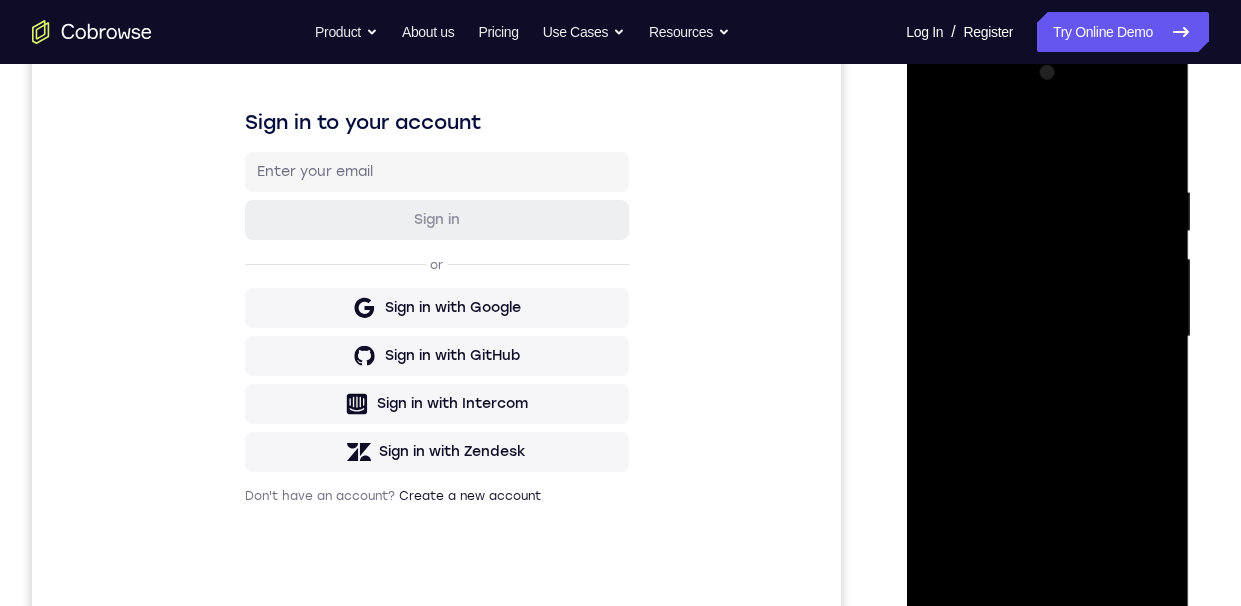 click at bounding box center (1047, 337) 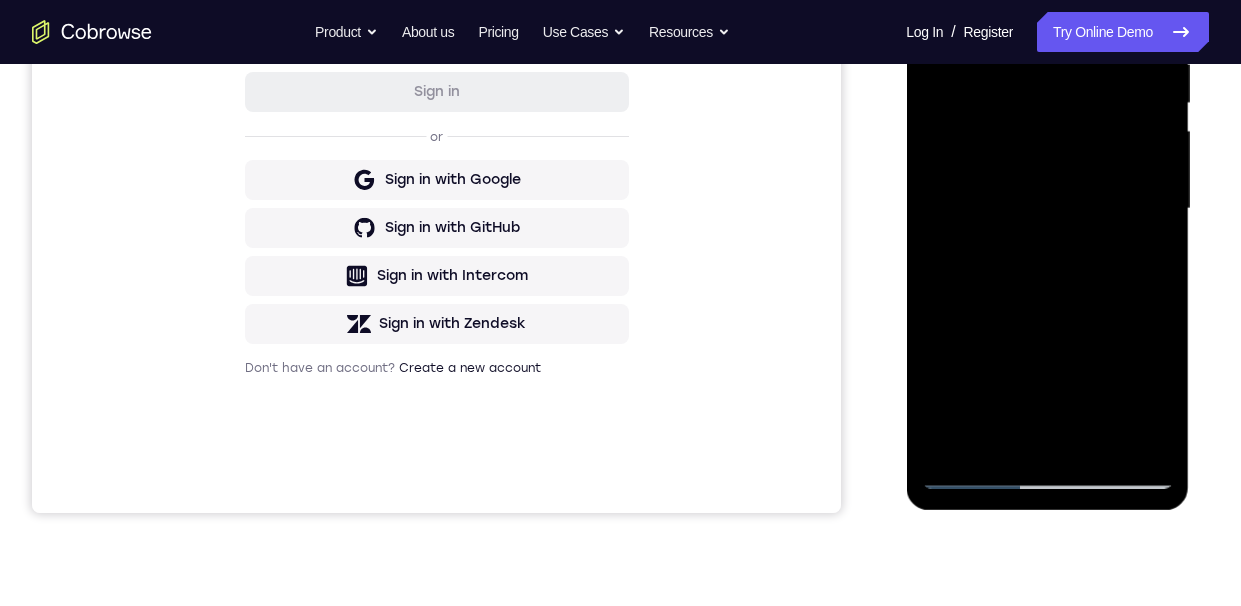 scroll, scrollTop: 301, scrollLeft: 0, axis: vertical 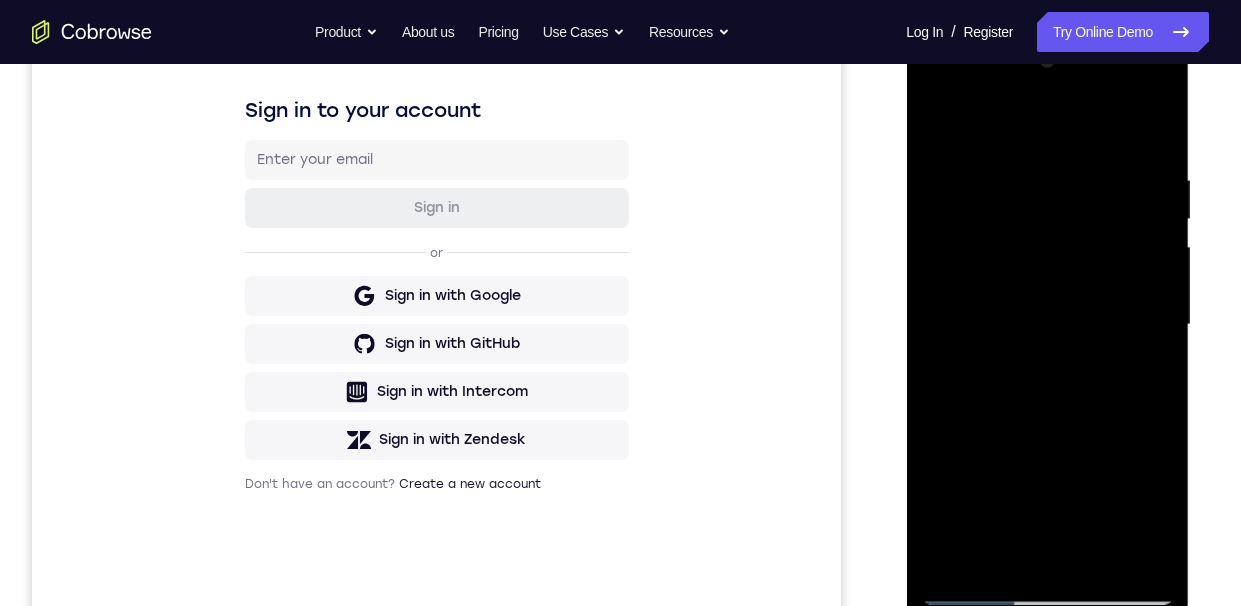 click at bounding box center (1047, 325) 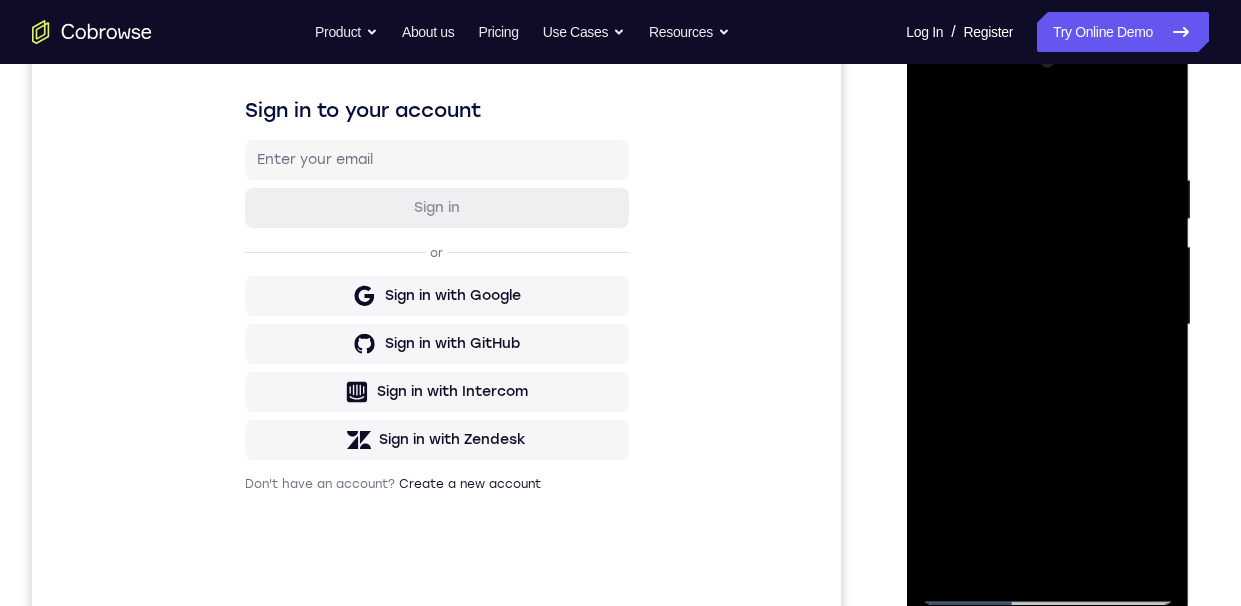 click at bounding box center (1047, 325) 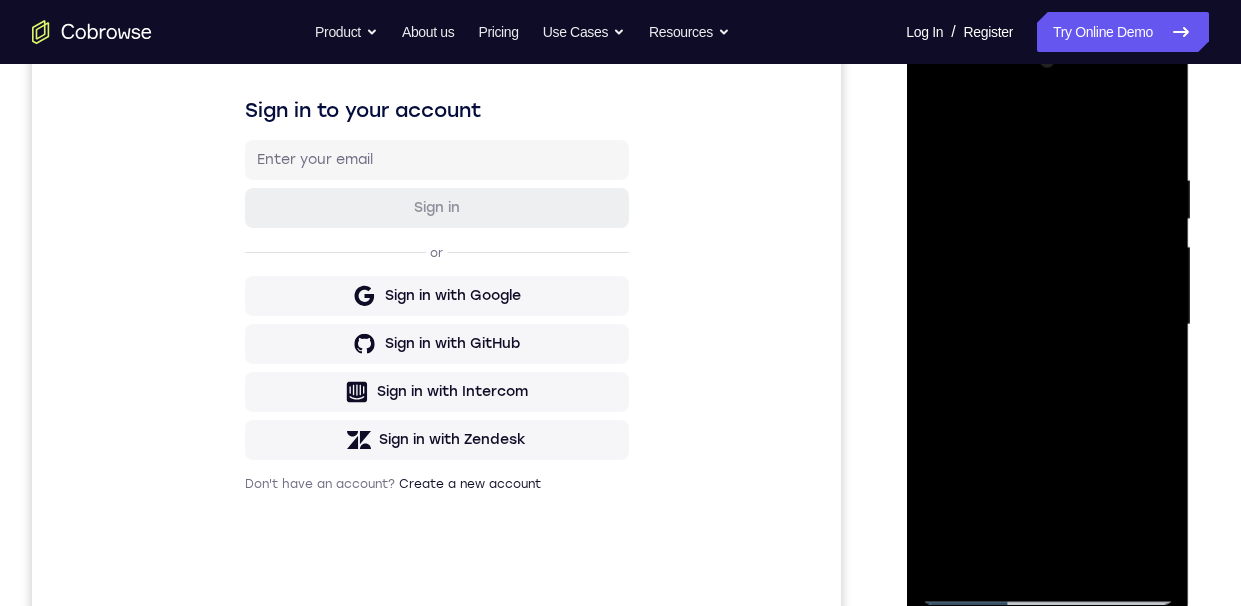 click at bounding box center (1047, 325) 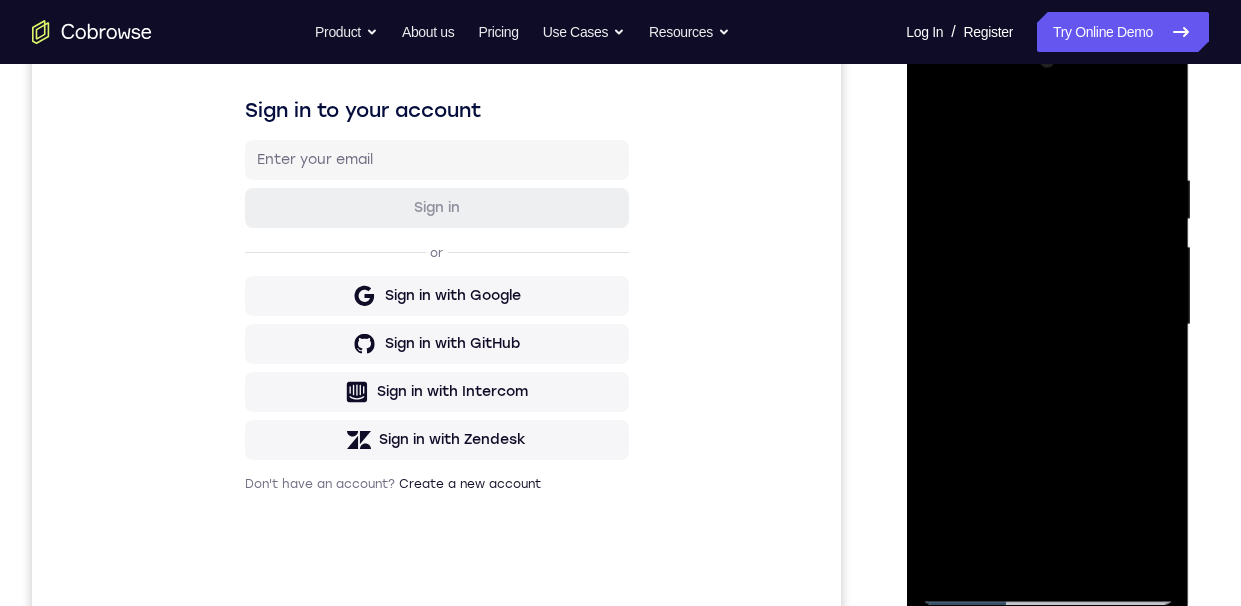 click at bounding box center (1047, 325) 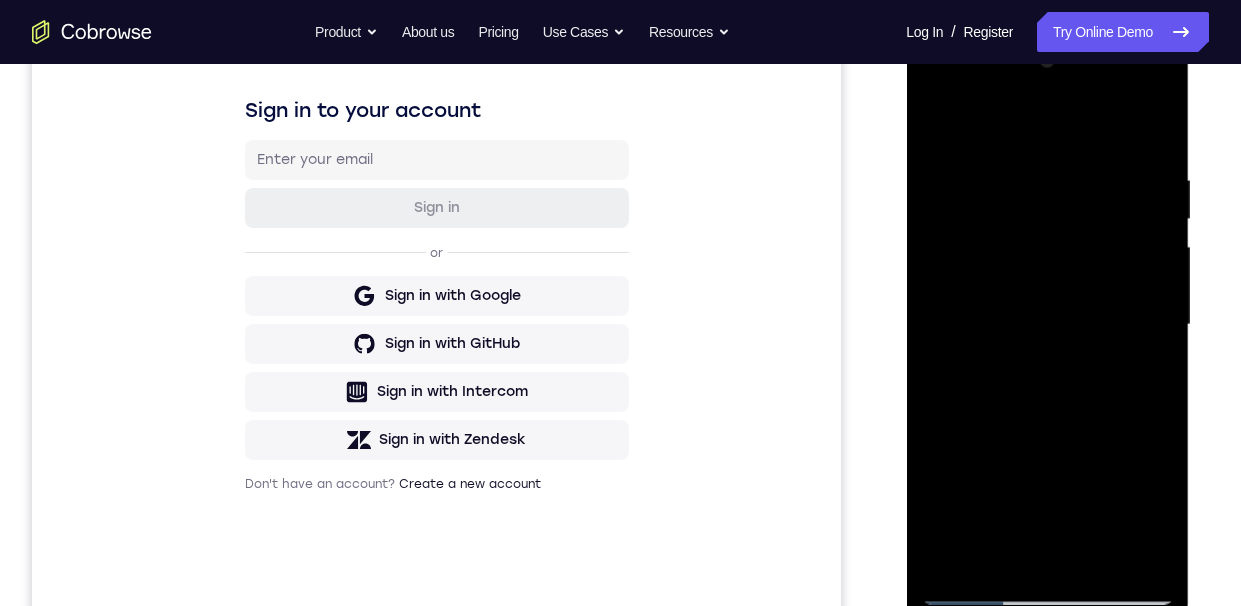click at bounding box center (1047, 325) 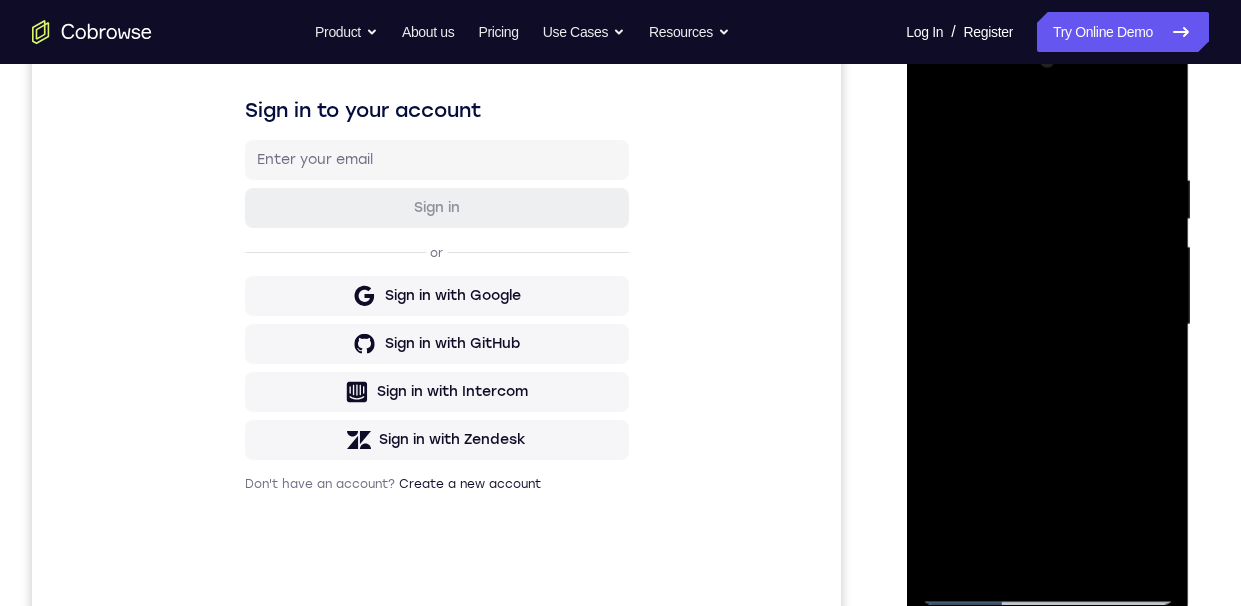 click at bounding box center [1047, 325] 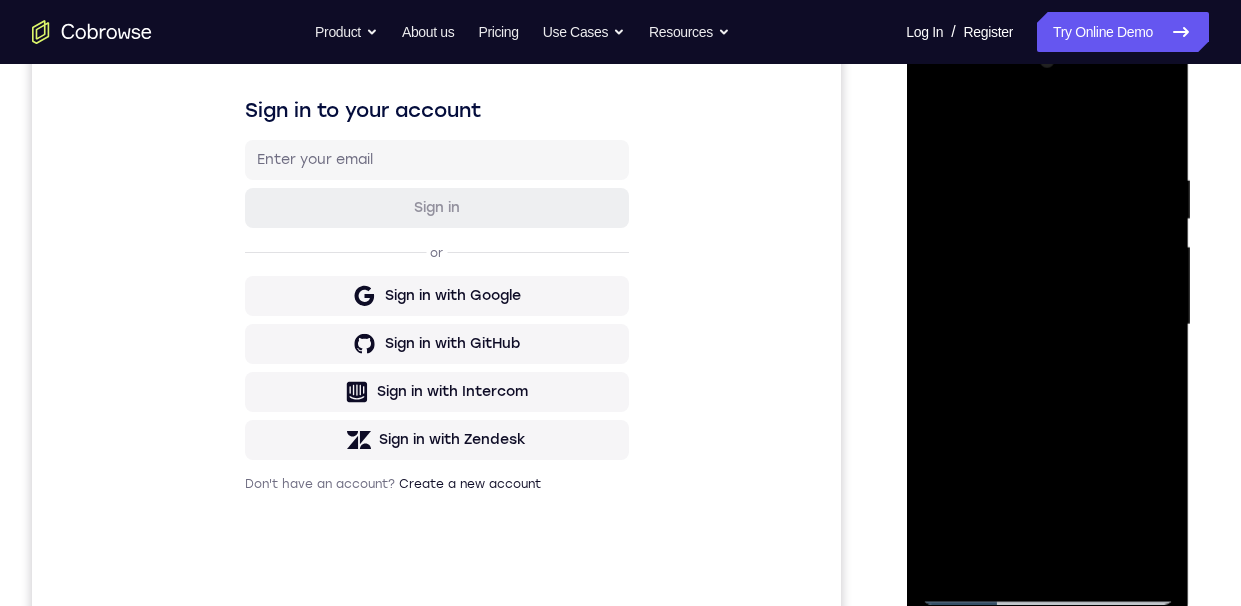 click at bounding box center (1047, 325) 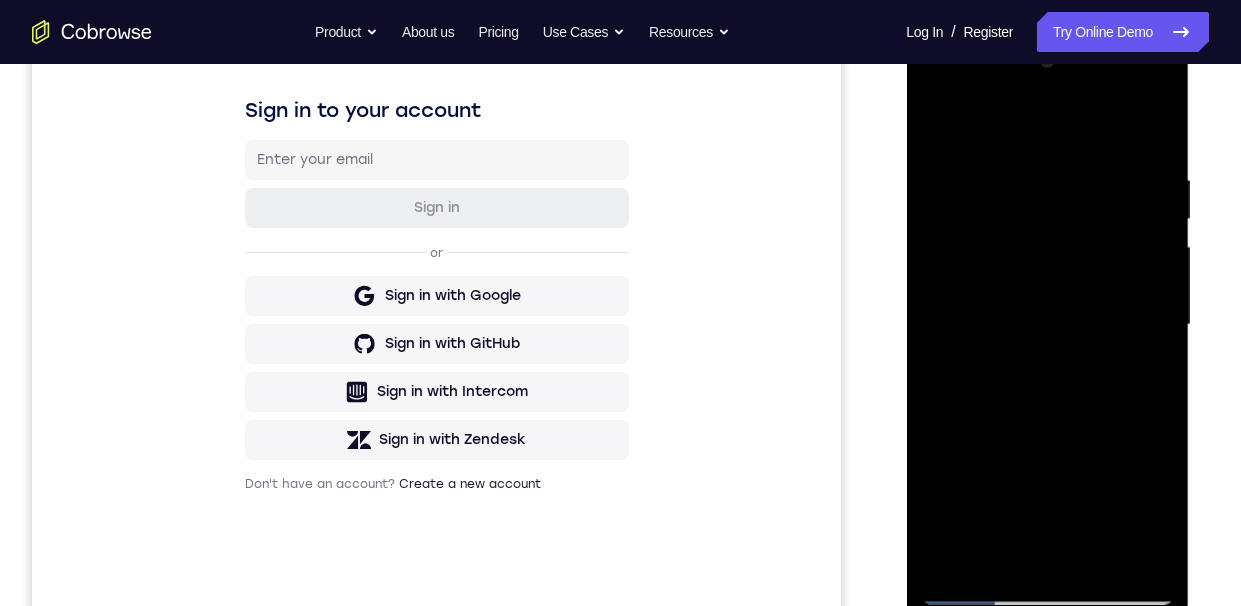 click at bounding box center [1047, 325] 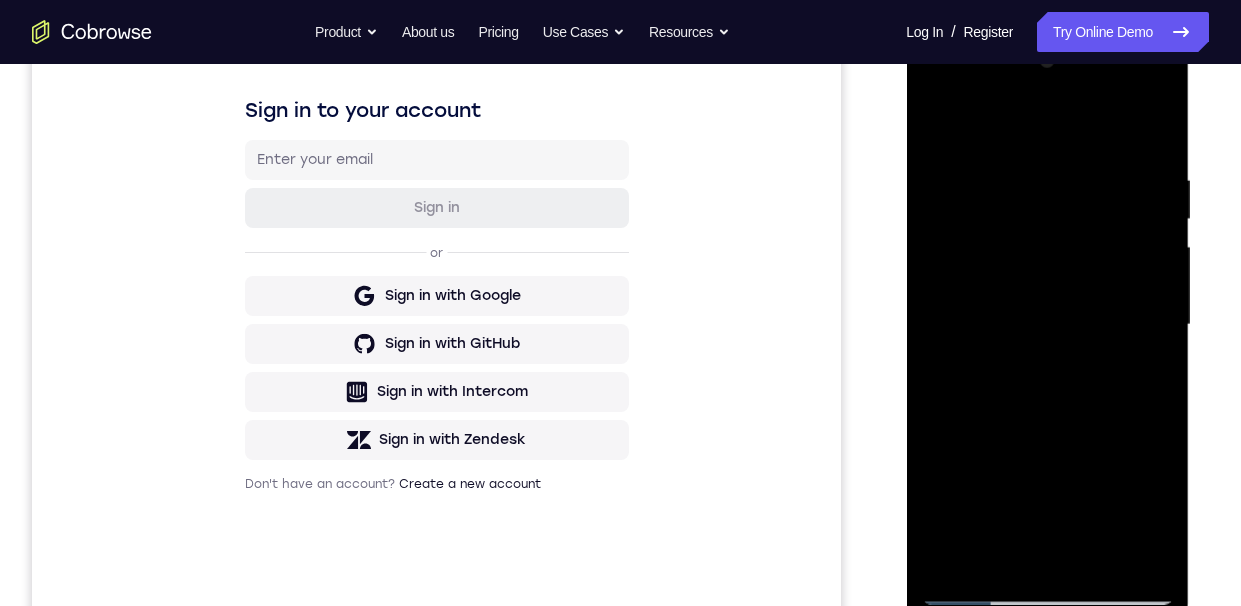click at bounding box center (1047, 325) 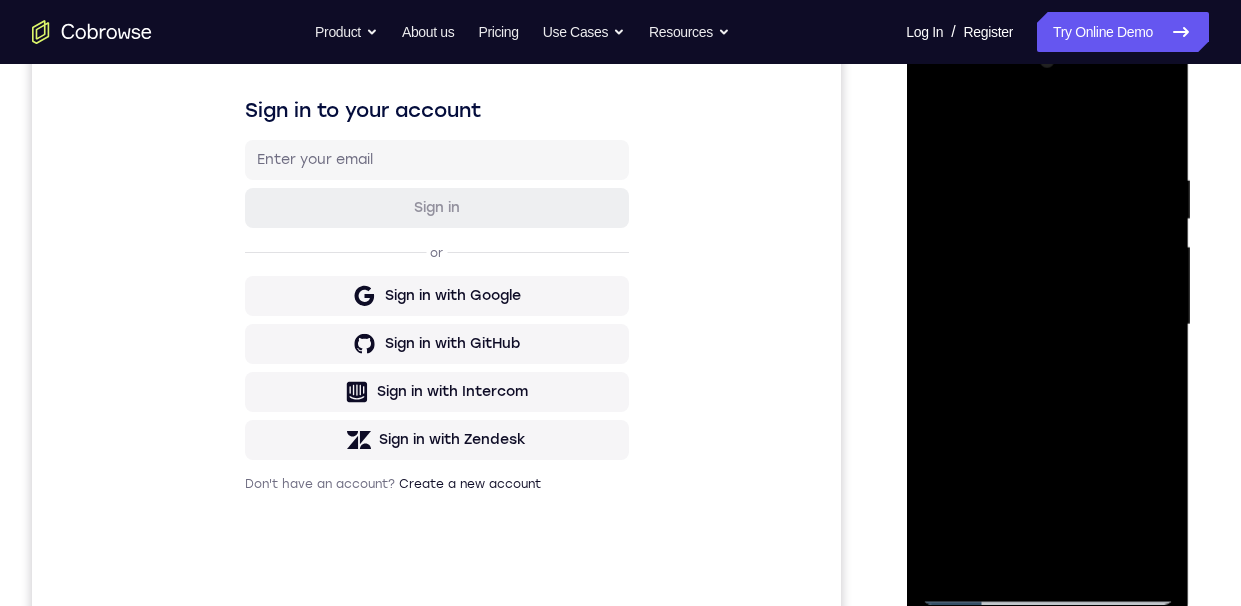 click at bounding box center (1047, 325) 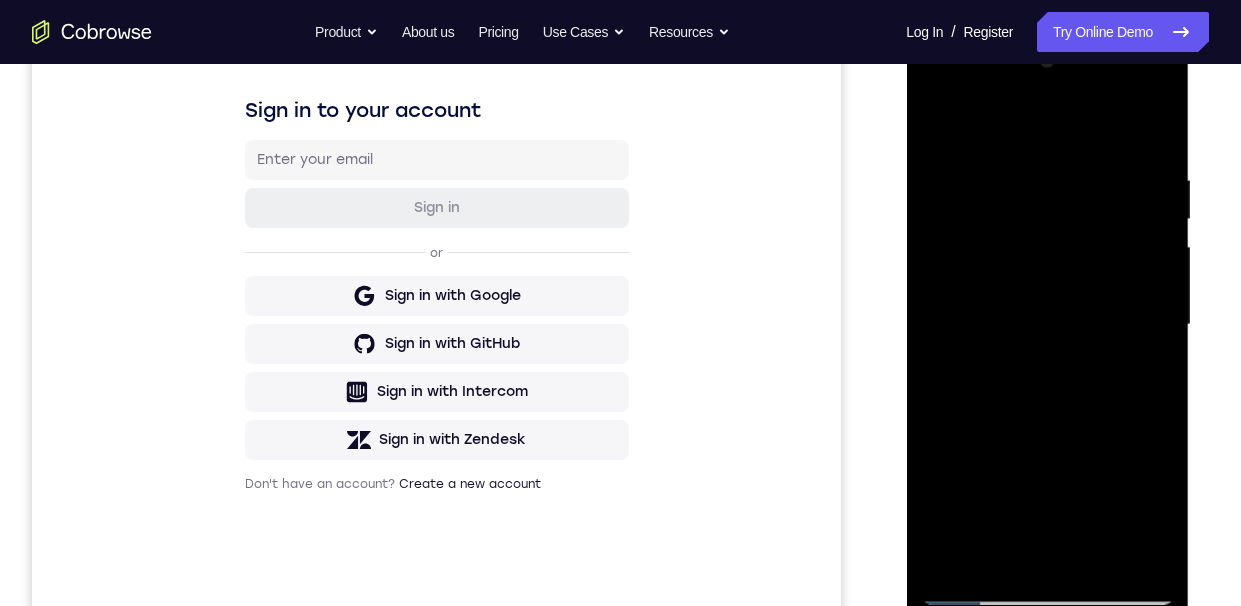 click at bounding box center [1047, 325] 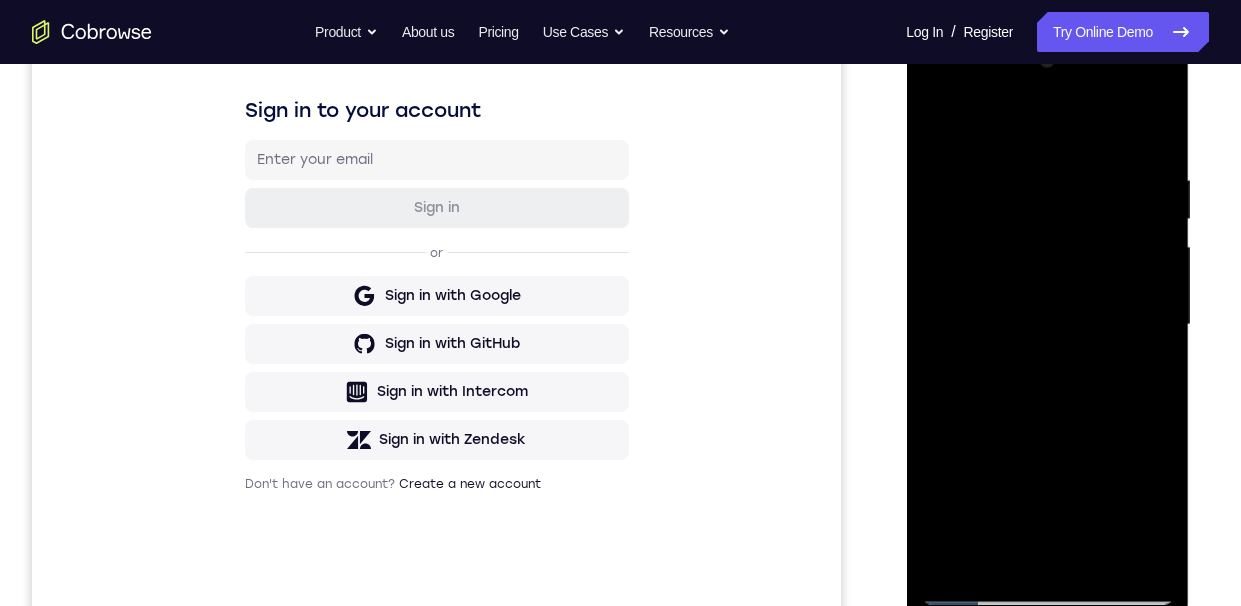 click at bounding box center [1047, 325] 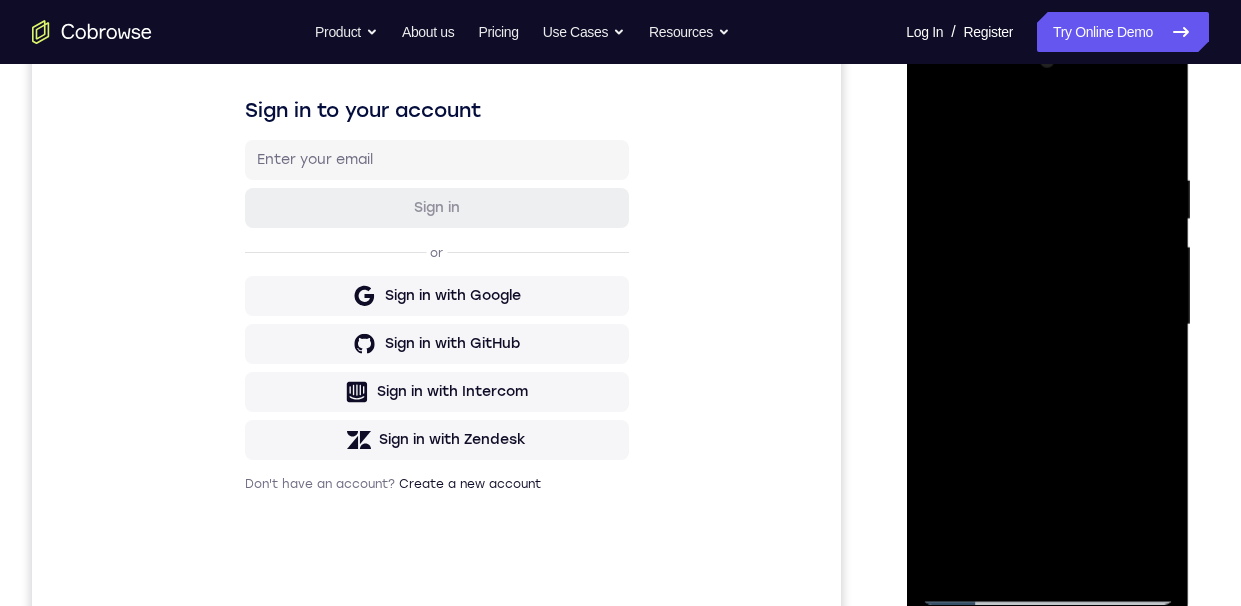 click at bounding box center (1047, 325) 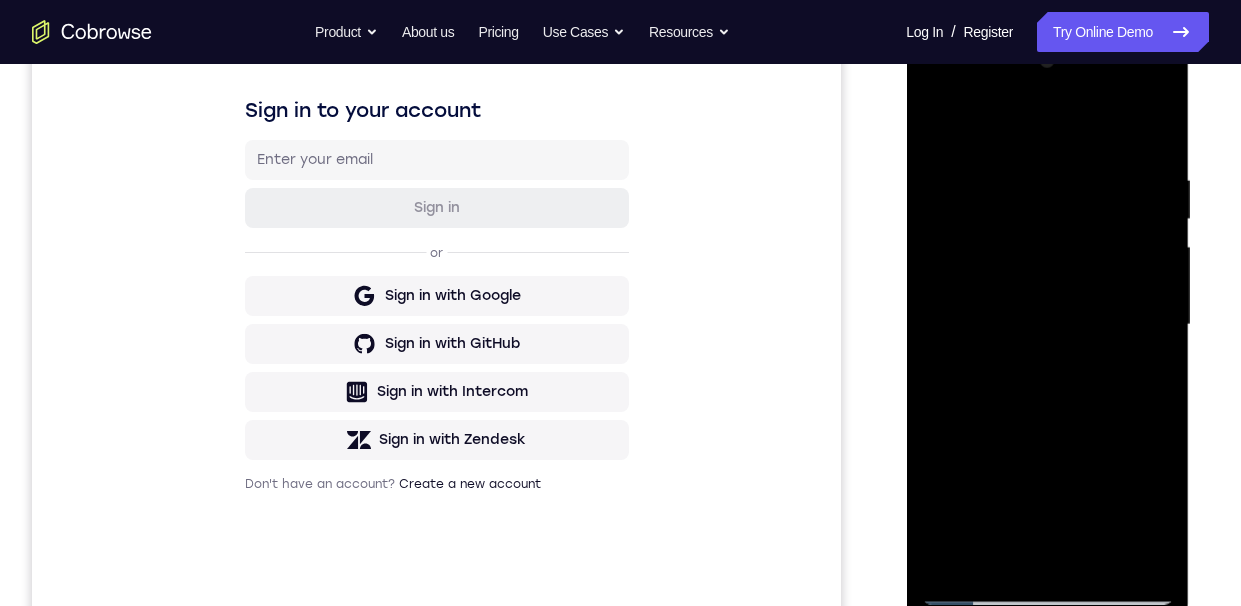 click at bounding box center [1047, 325] 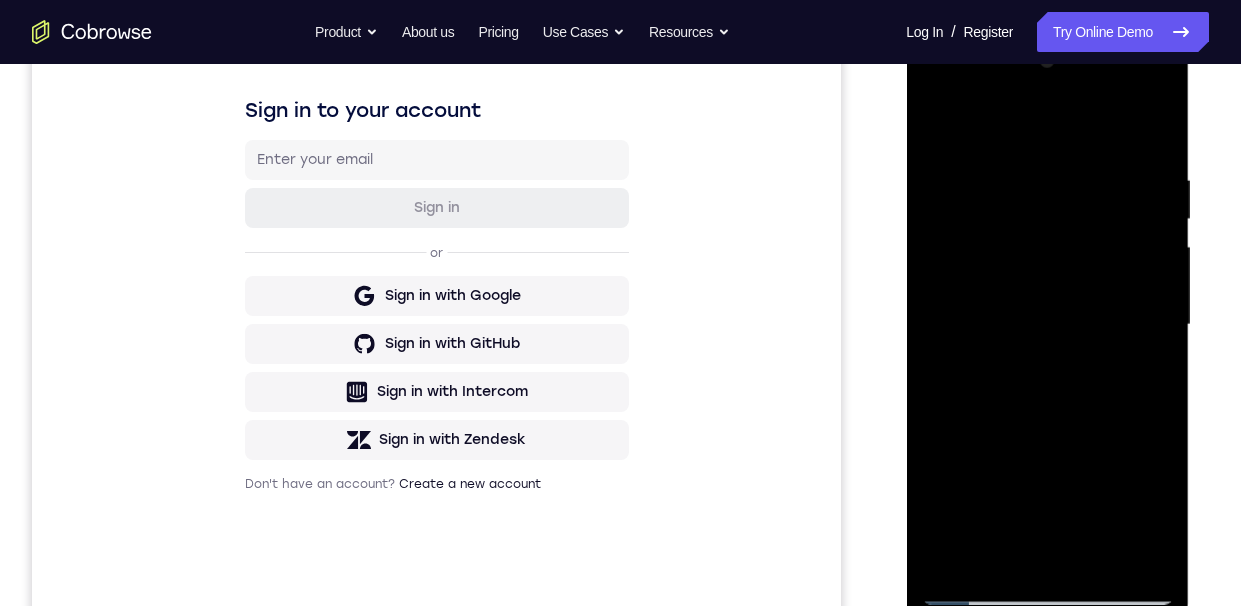 click at bounding box center (1047, 325) 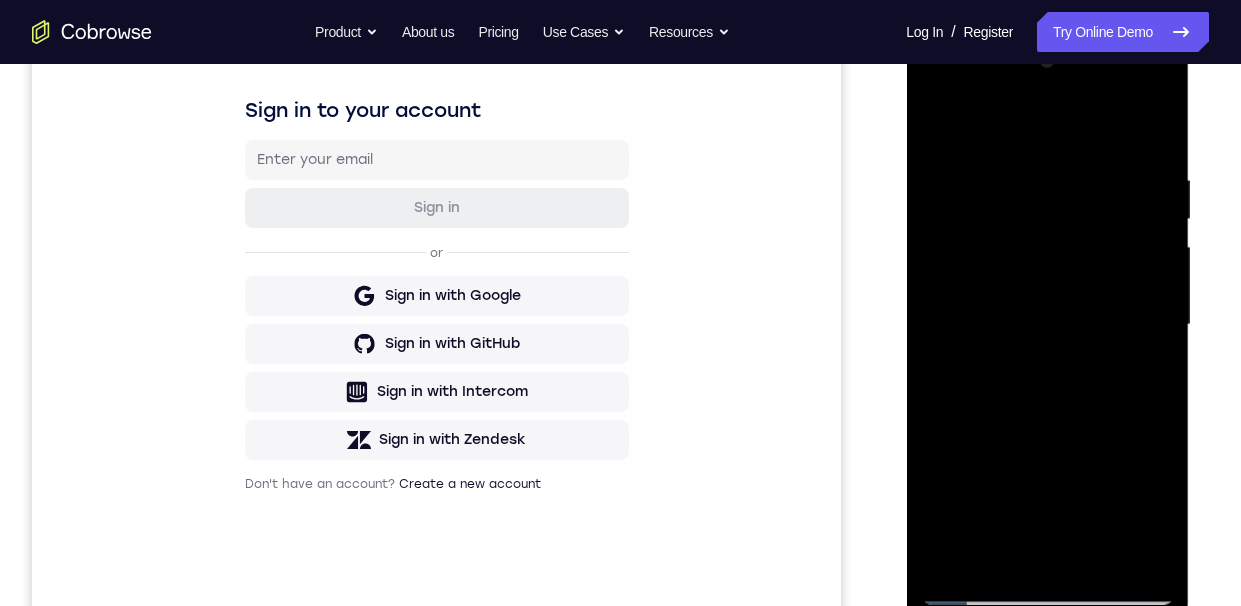 click at bounding box center [1047, 325] 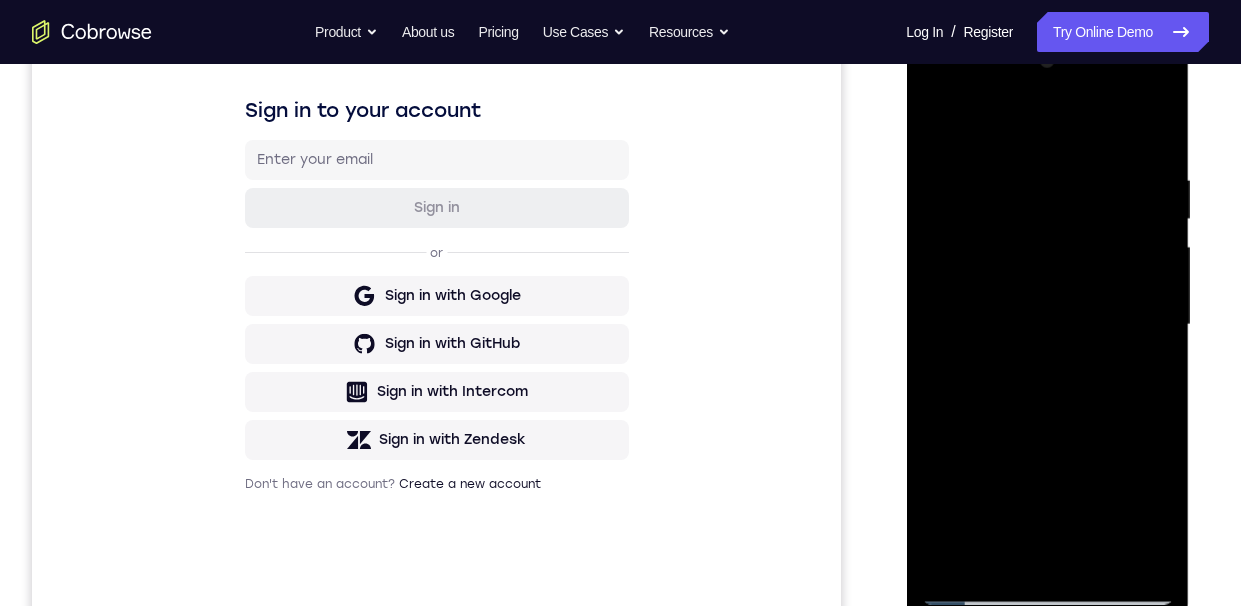 click at bounding box center [1047, 325] 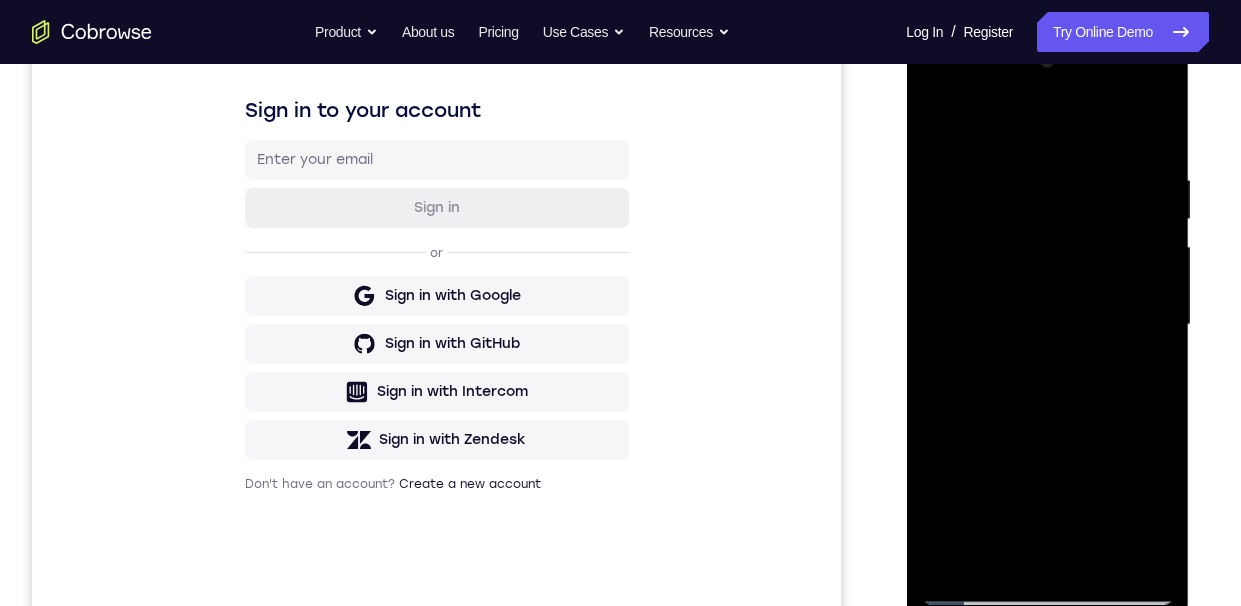 click at bounding box center [1047, 325] 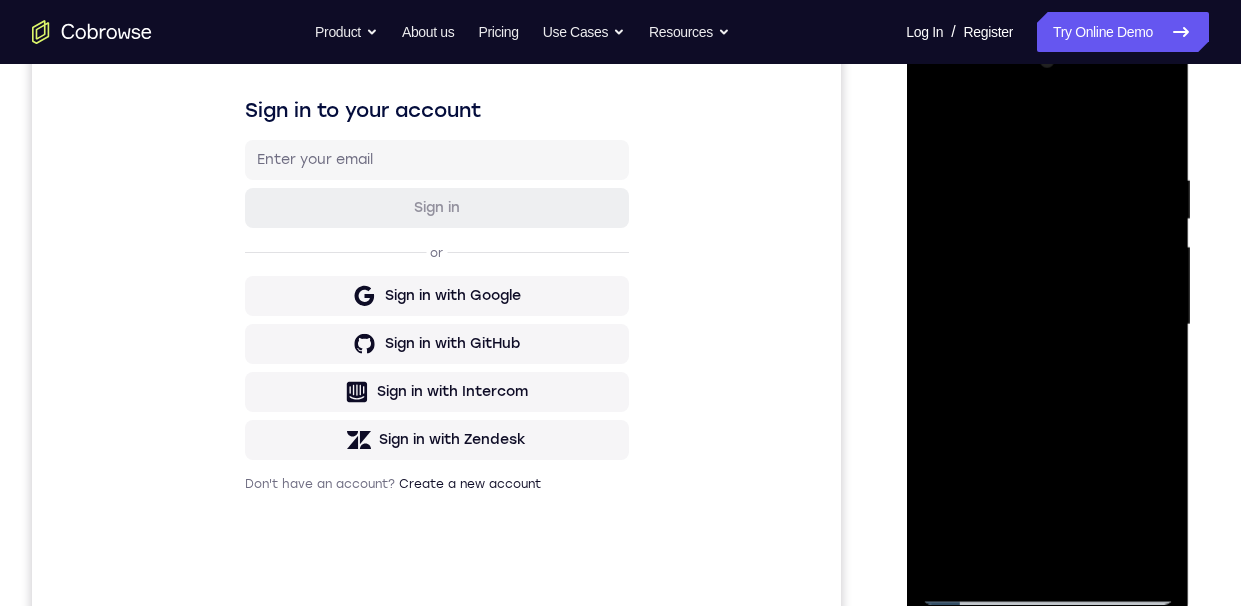 click at bounding box center (1047, 325) 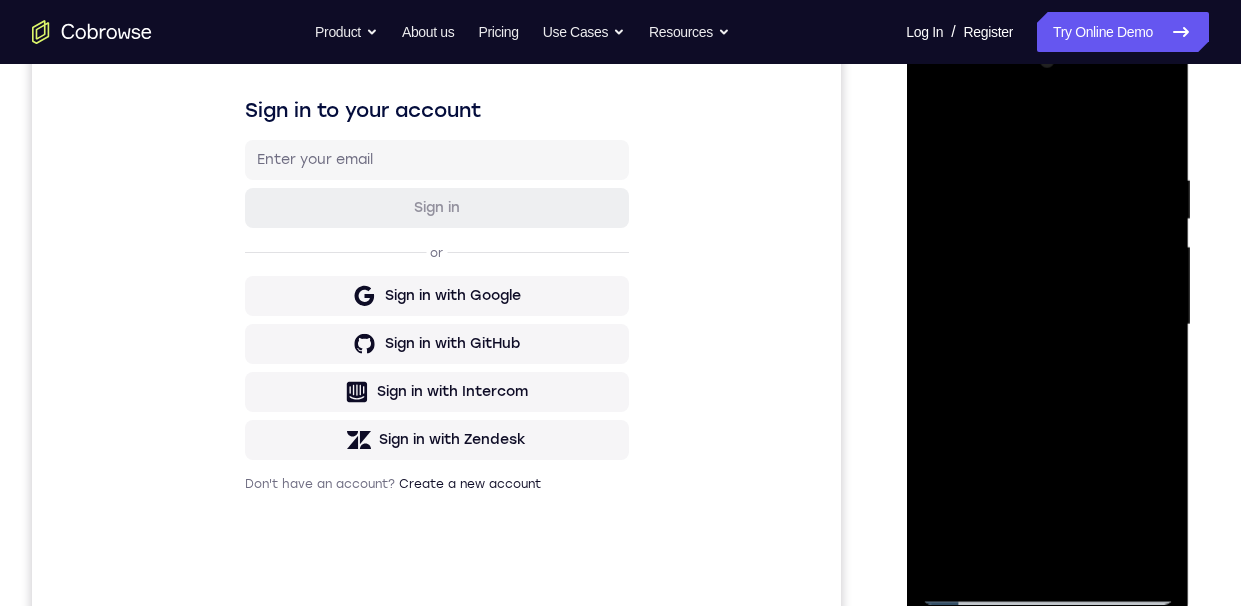 click at bounding box center (1047, 325) 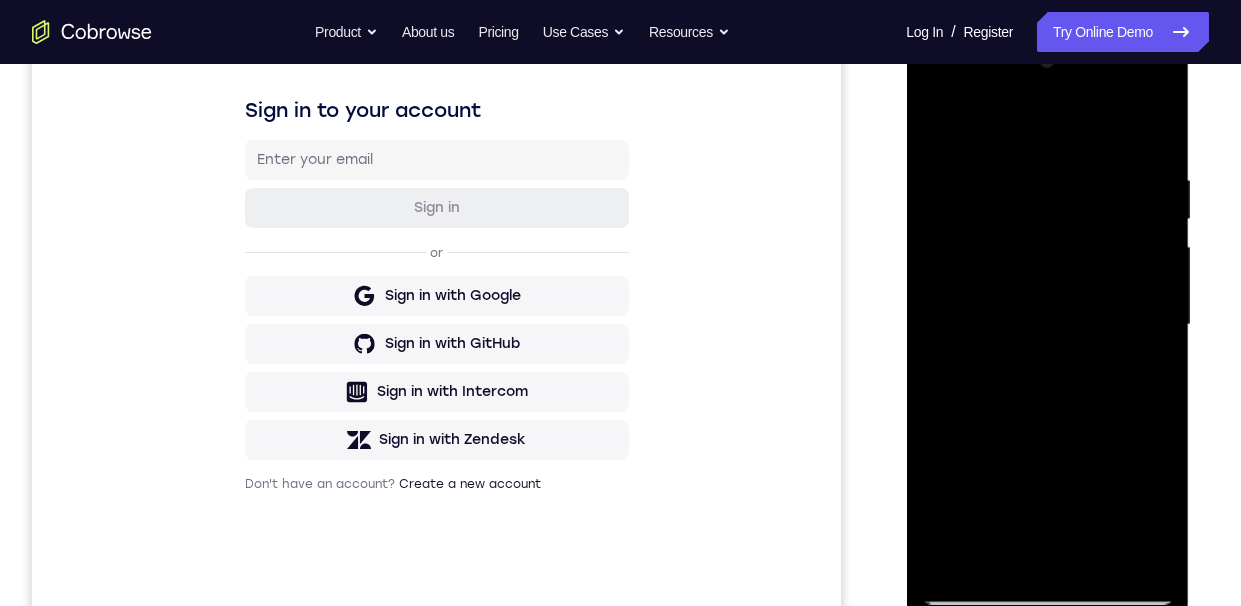 click at bounding box center [1047, 325] 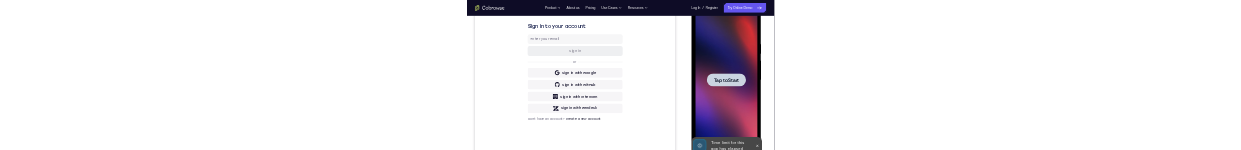 scroll, scrollTop: 0, scrollLeft: 0, axis: both 